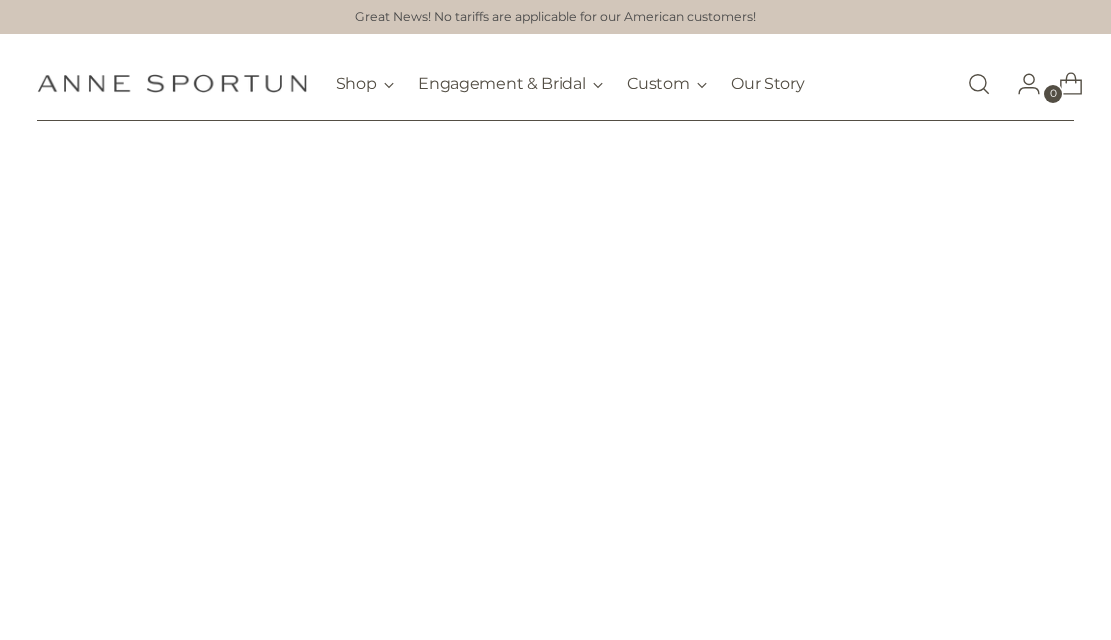 scroll, scrollTop: 0, scrollLeft: 0, axis: both 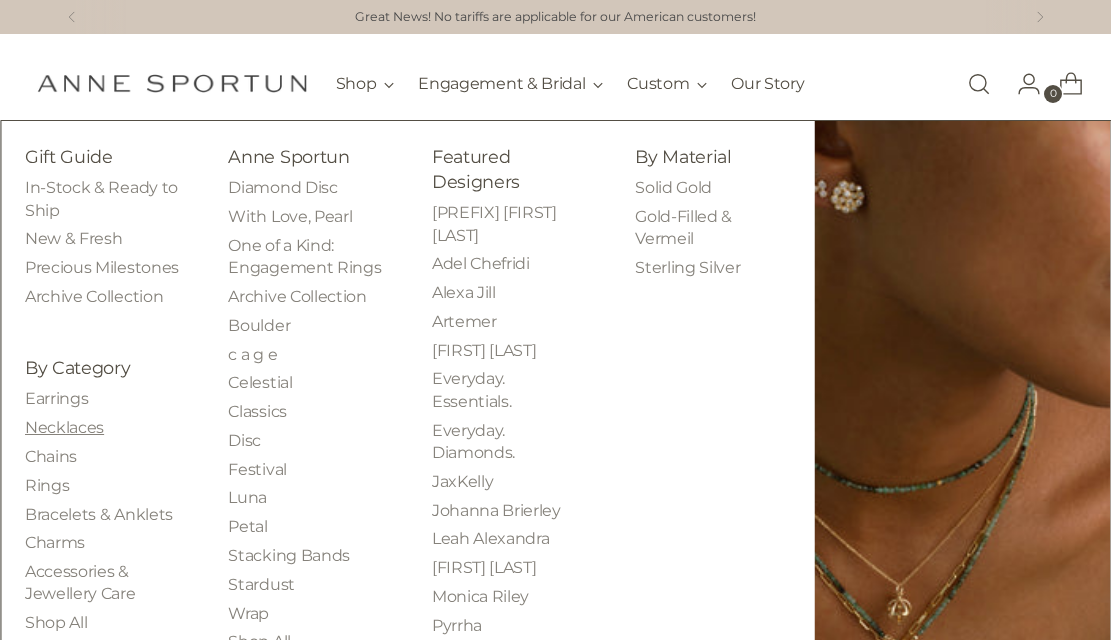 click on "Necklaces" at bounding box center (64, 427) 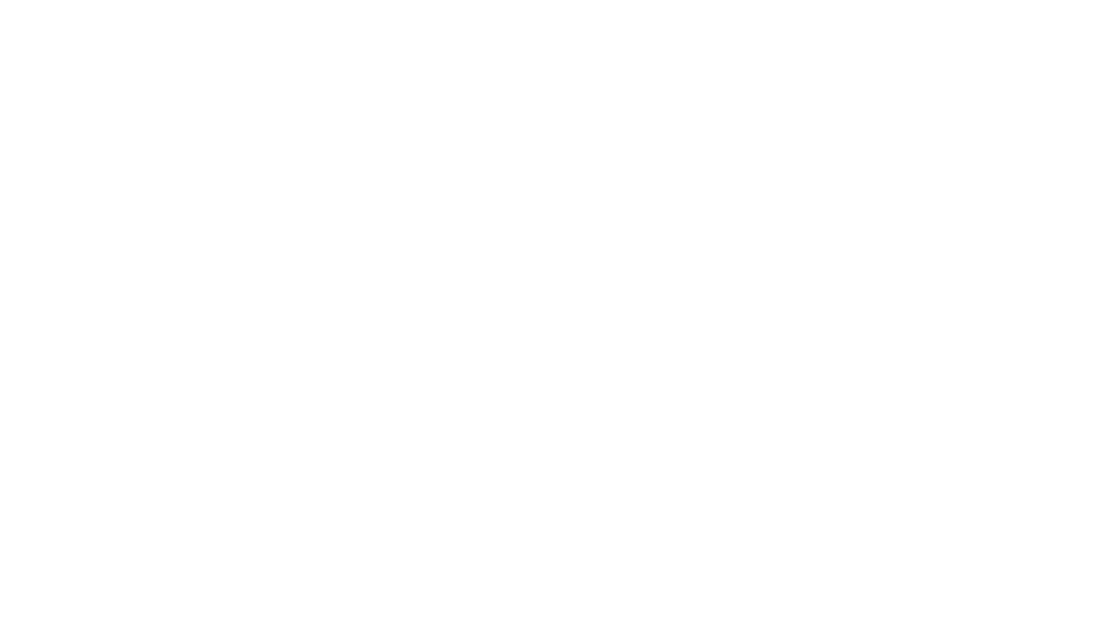 scroll, scrollTop: 0, scrollLeft: 0, axis: both 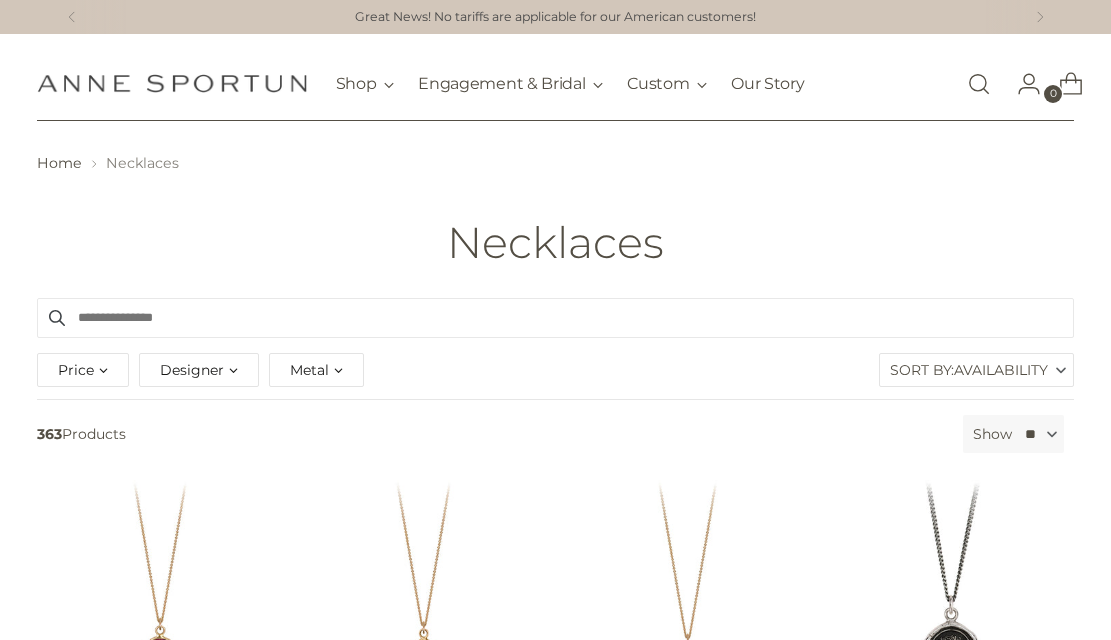 click on "Designer" at bounding box center [199, 370] 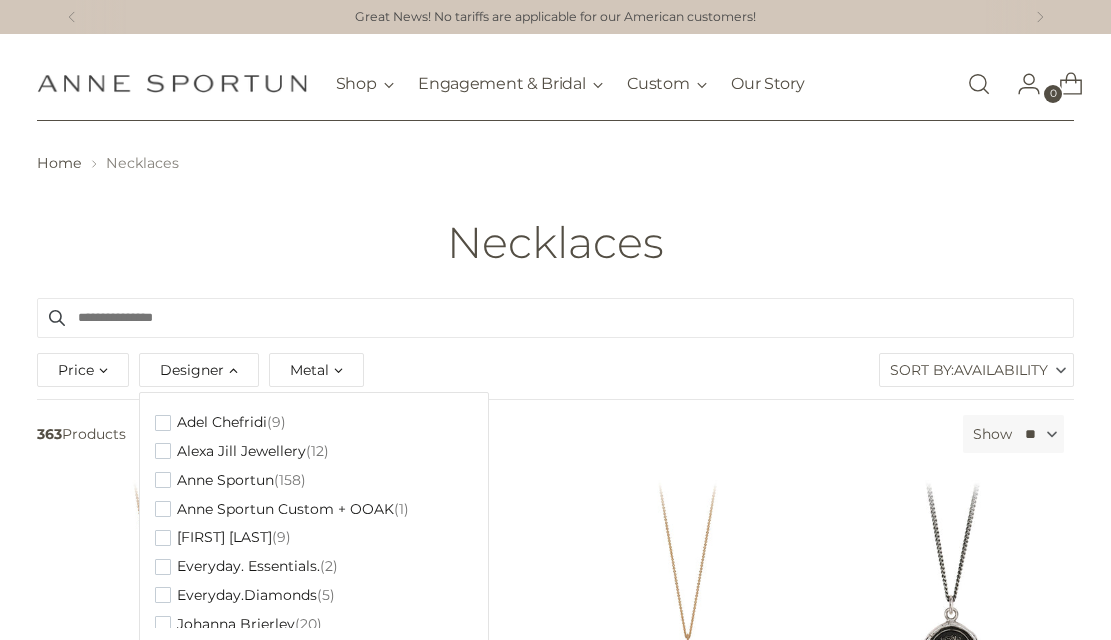 click on "Designer" at bounding box center (199, 370) 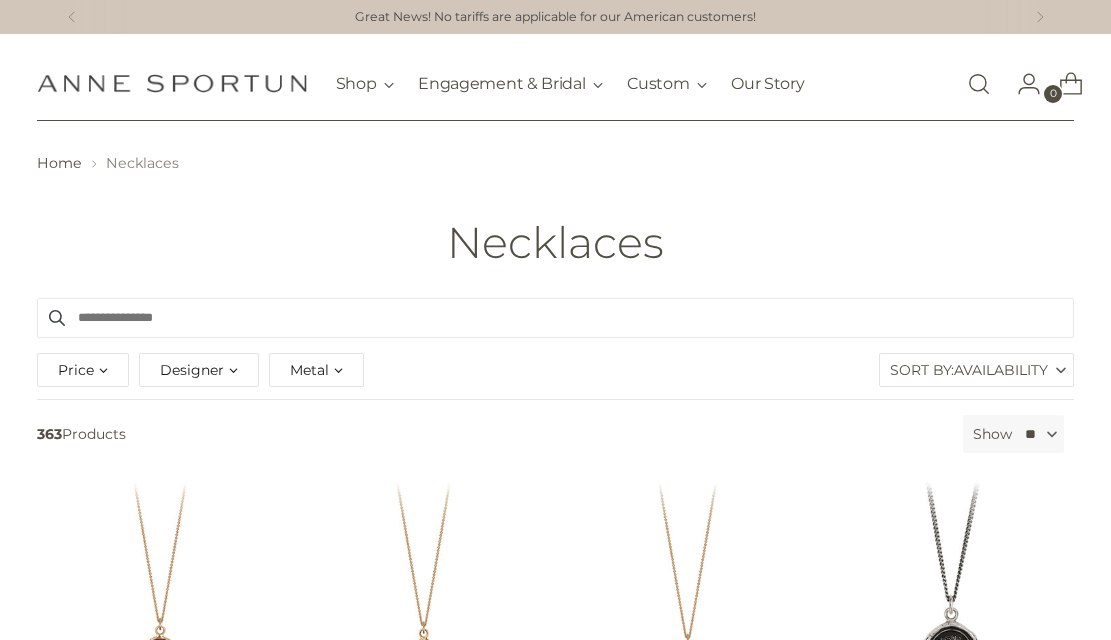 click on "Metal" at bounding box center [316, 370] 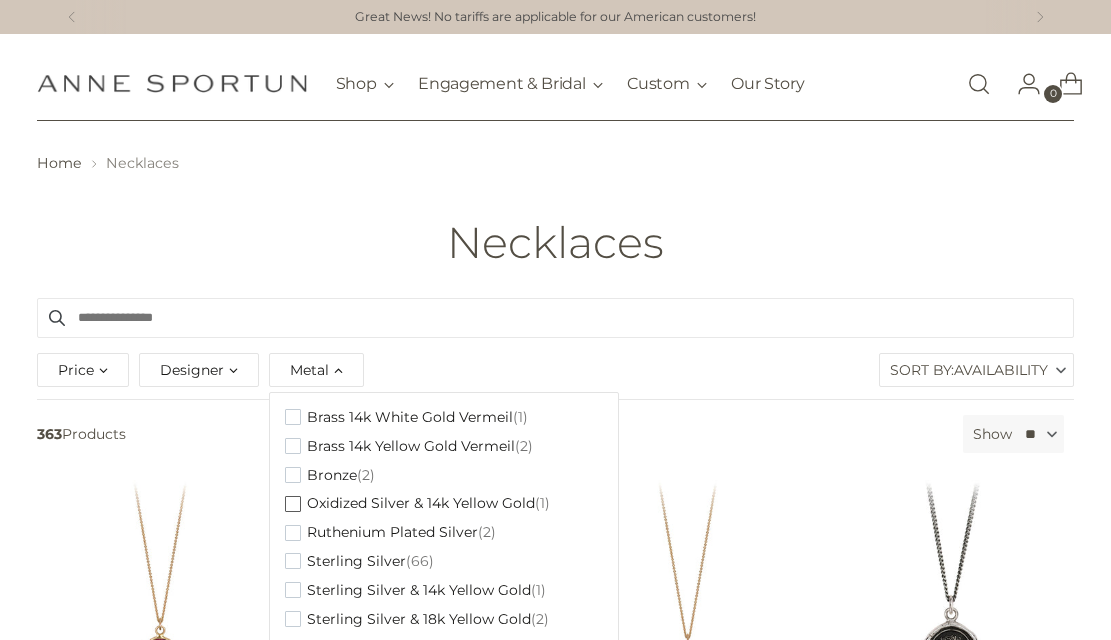 scroll, scrollTop: 327, scrollLeft: 0, axis: vertical 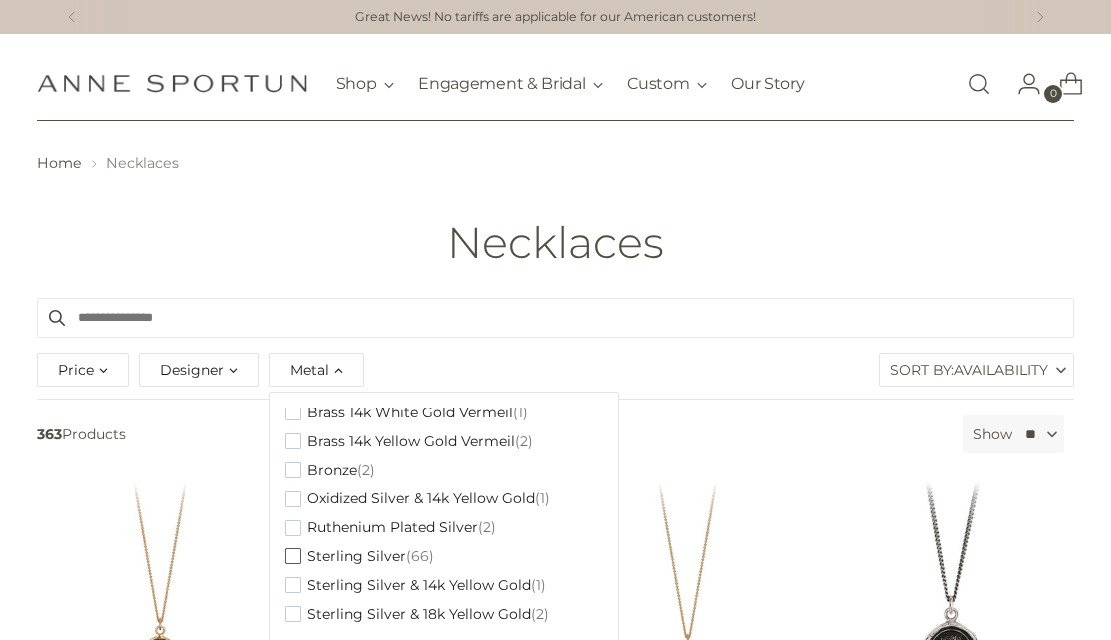 click at bounding box center (293, 556) 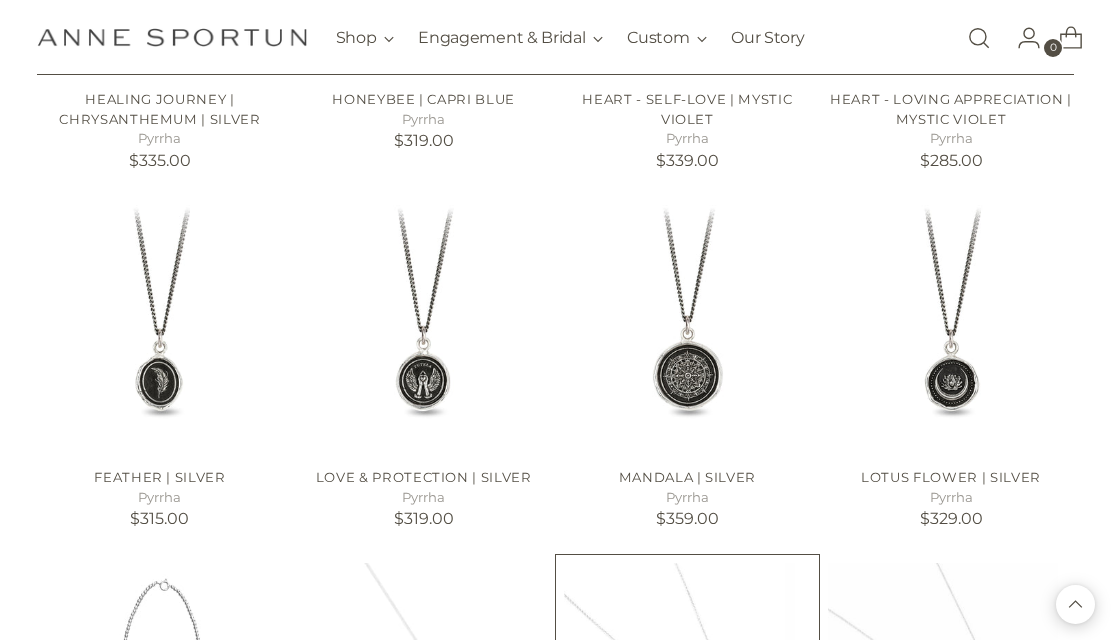 scroll, scrollTop: 1200, scrollLeft: 0, axis: vertical 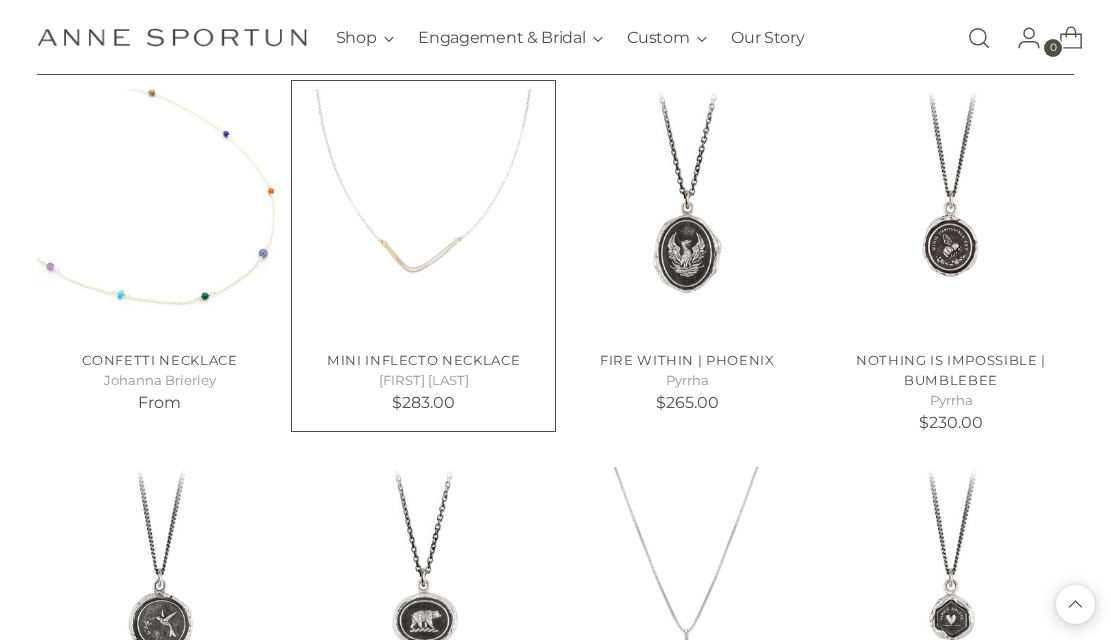 click at bounding box center (0, 0) 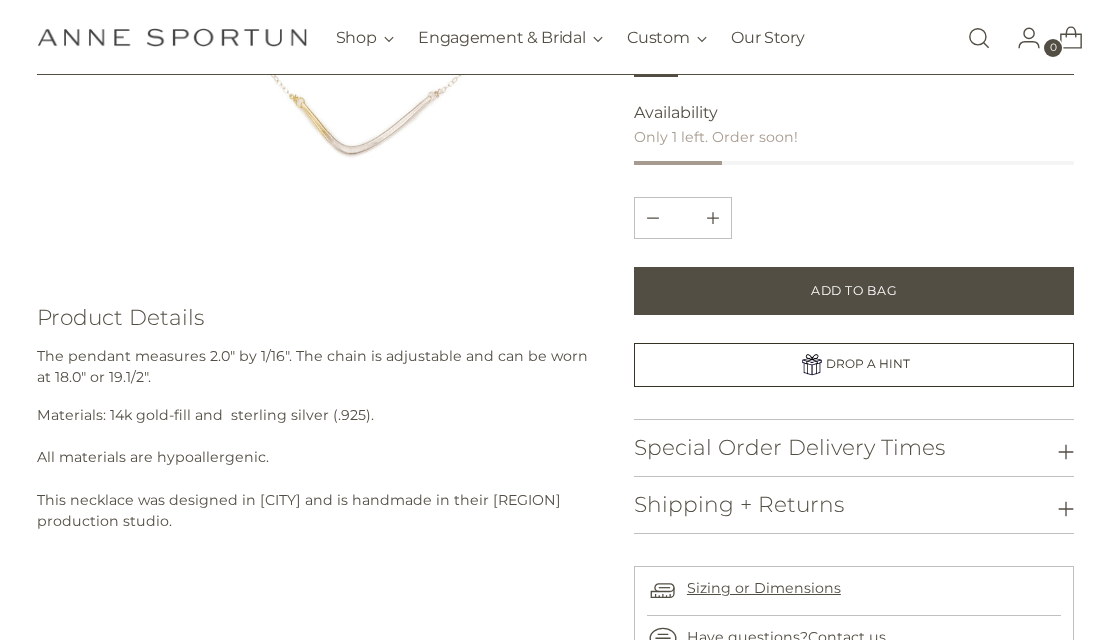 scroll, scrollTop: 500, scrollLeft: 0, axis: vertical 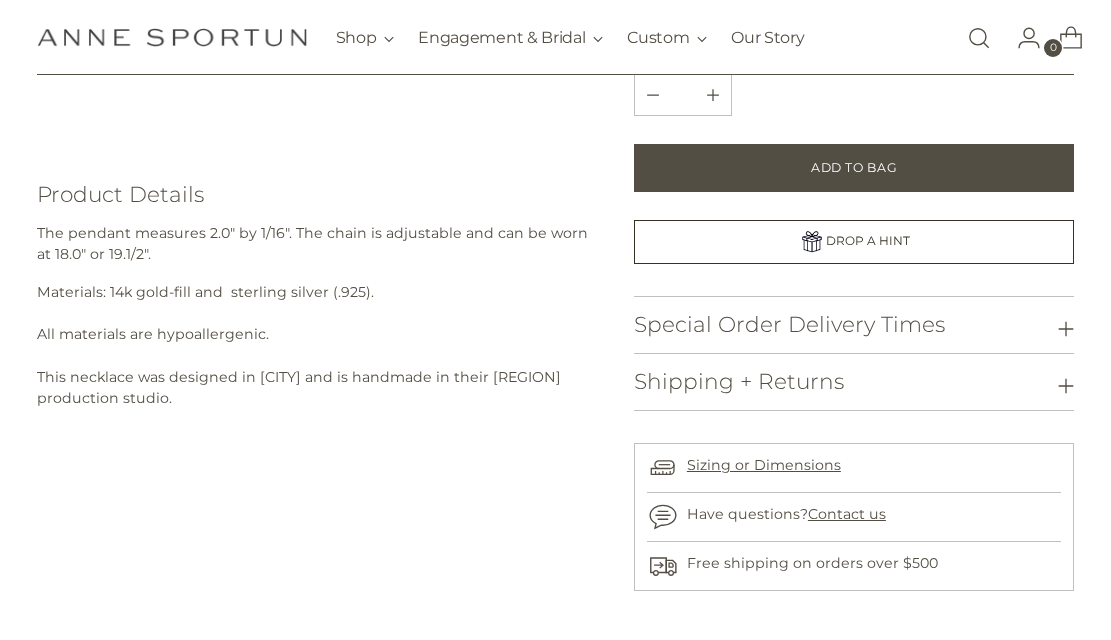 click on "Special Order Delivery Times" at bounding box center (854, 325) 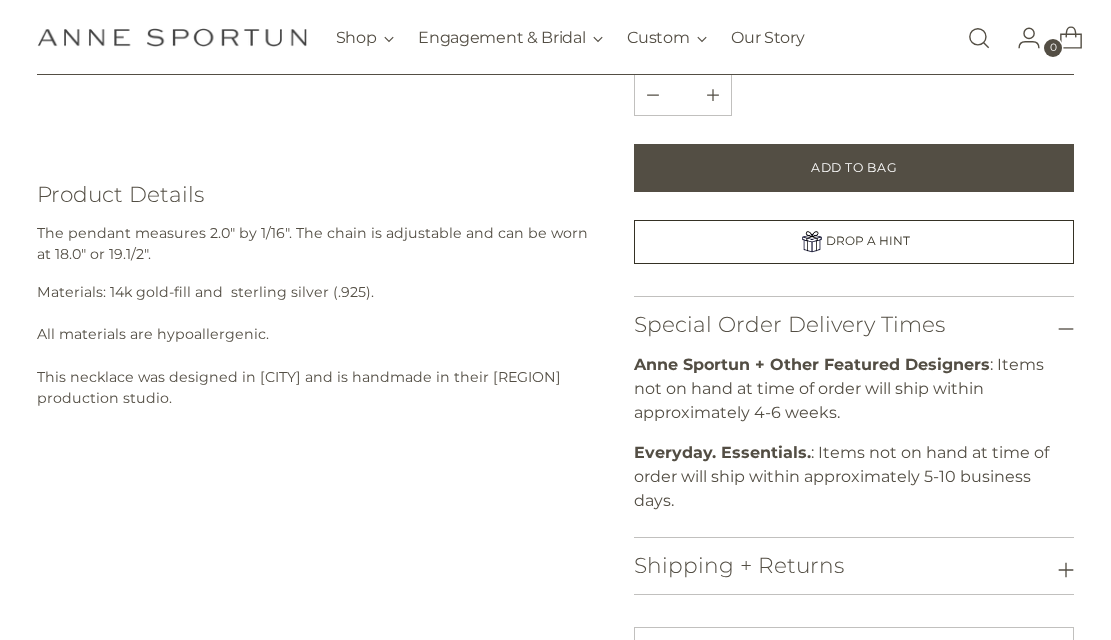 click on "Special Order Delivery Times" at bounding box center (854, 325) 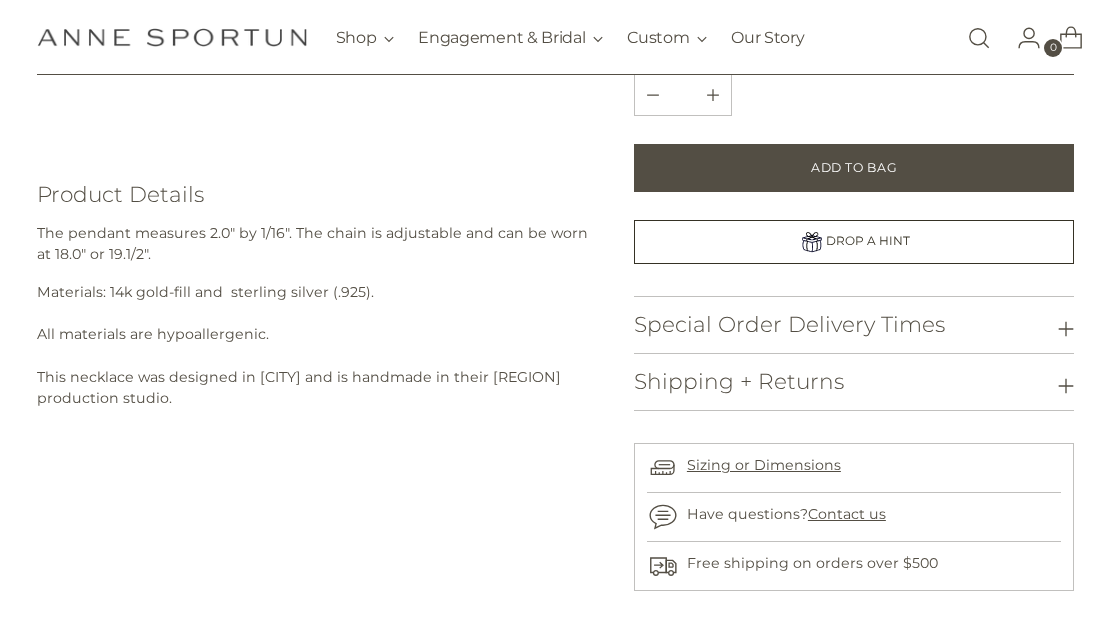 click on "Special Order Delivery Times" at bounding box center (854, 325) 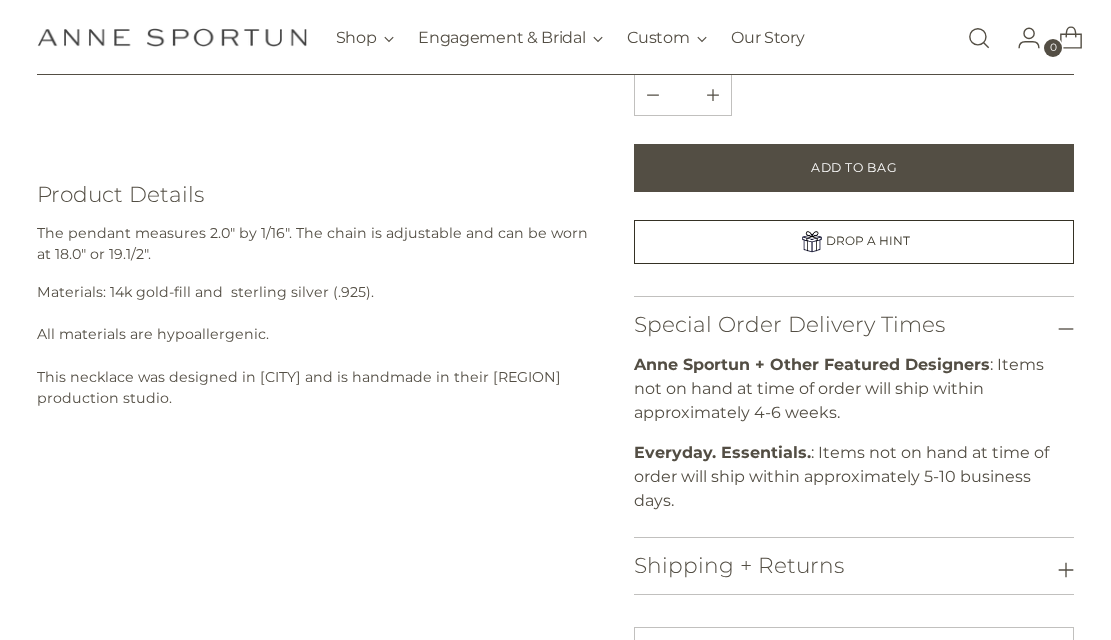click on "Special Order Delivery Times" at bounding box center (854, 325) 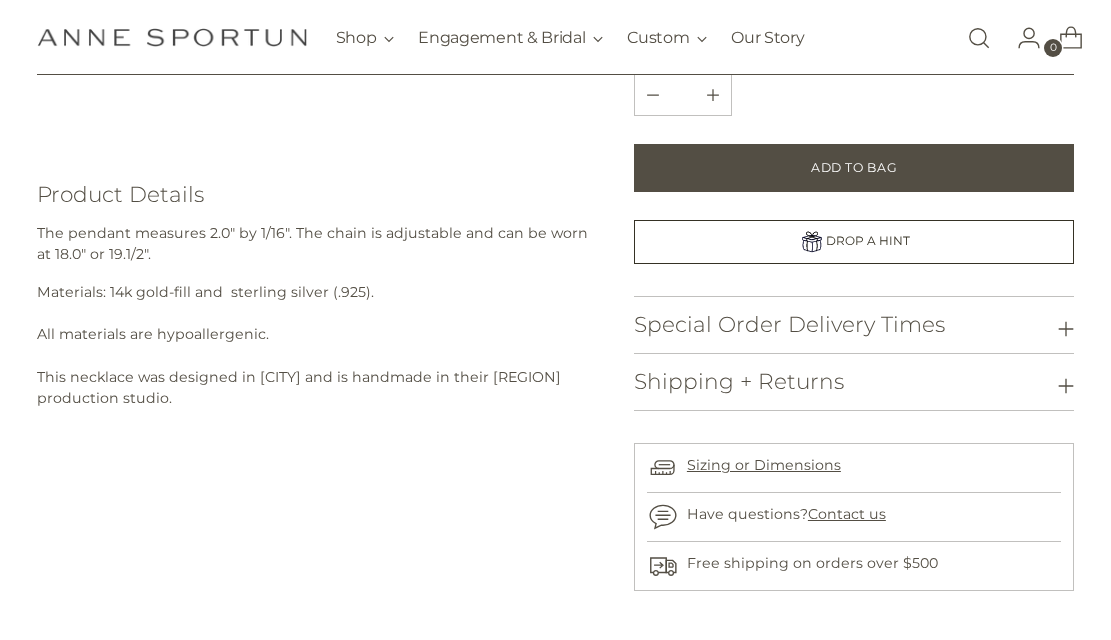 click on "Shipping + Returns" at bounding box center (854, 382) 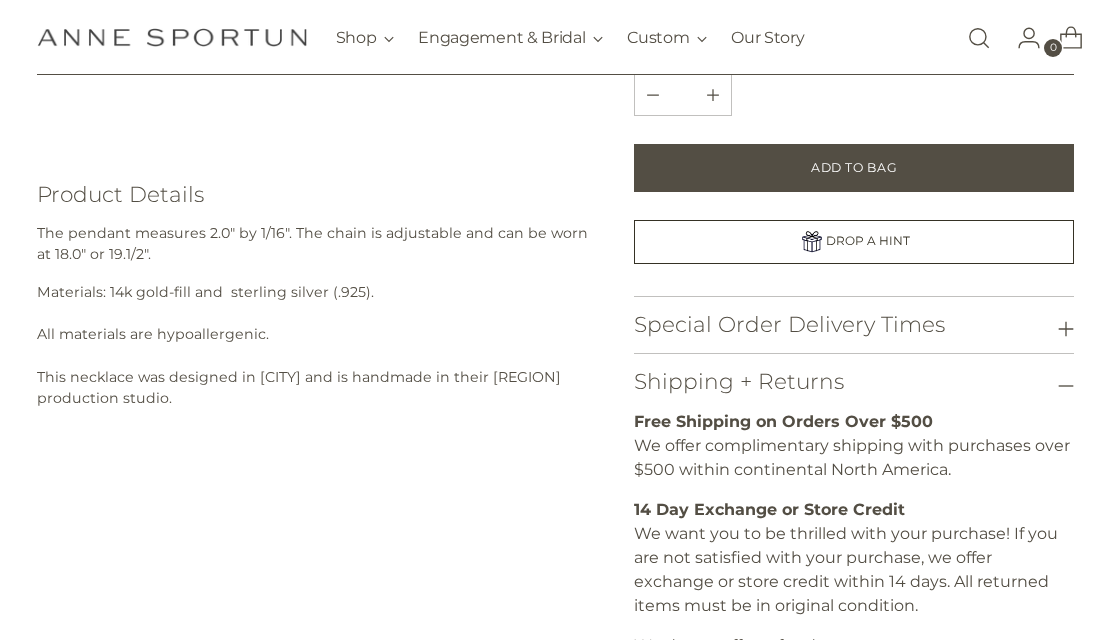 click on "Shipping + Returns" at bounding box center [854, 382] 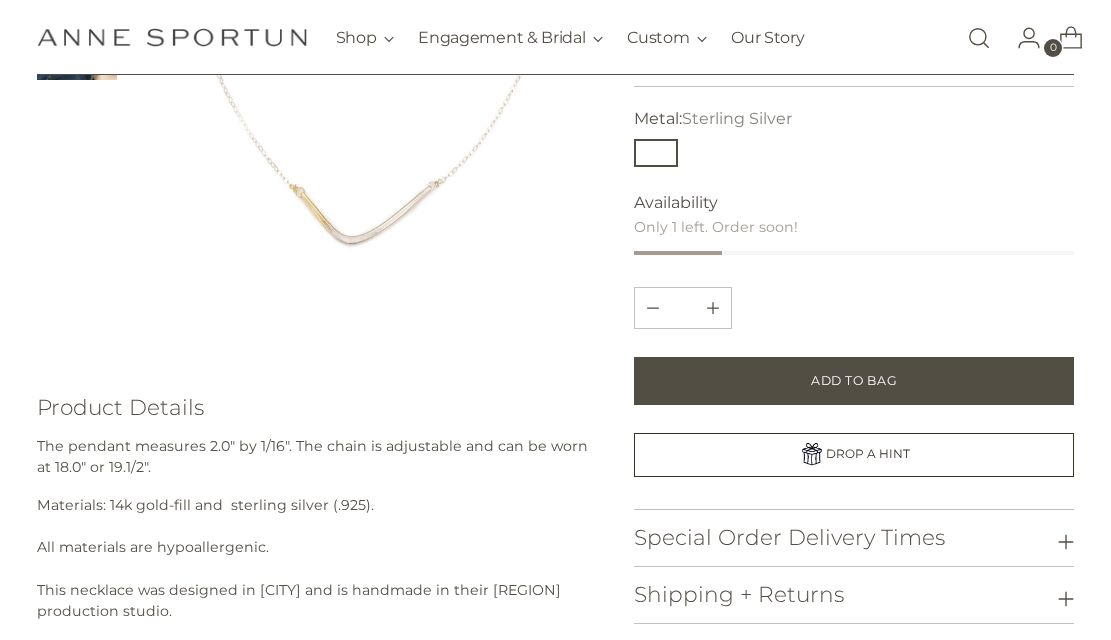 scroll, scrollTop: 400, scrollLeft: 0, axis: vertical 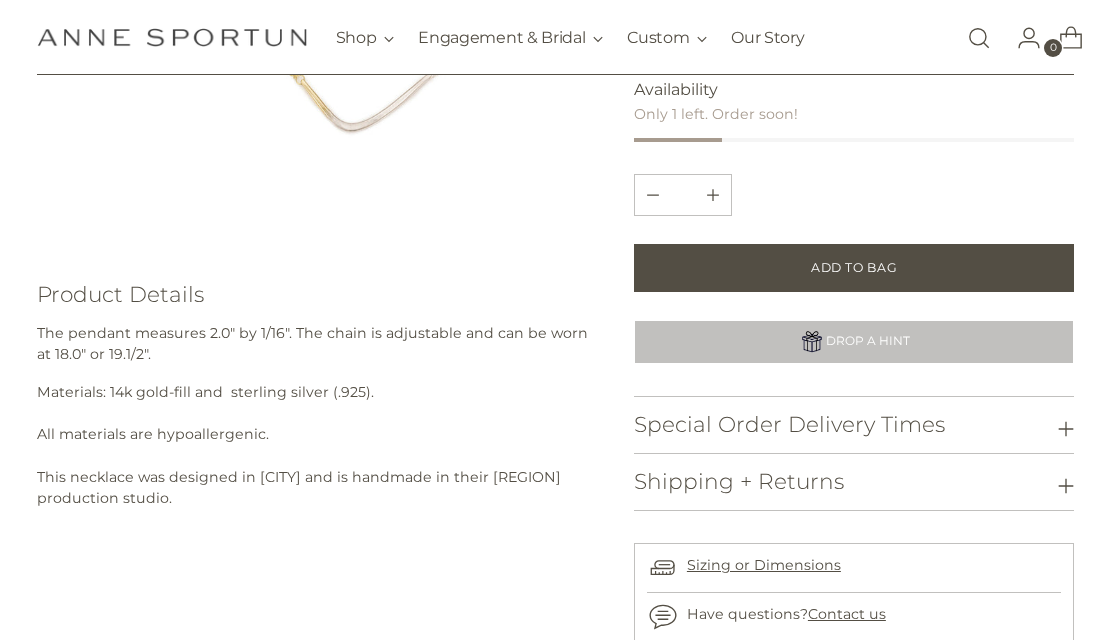click on "DROP A HINT" at bounding box center (854, 342) 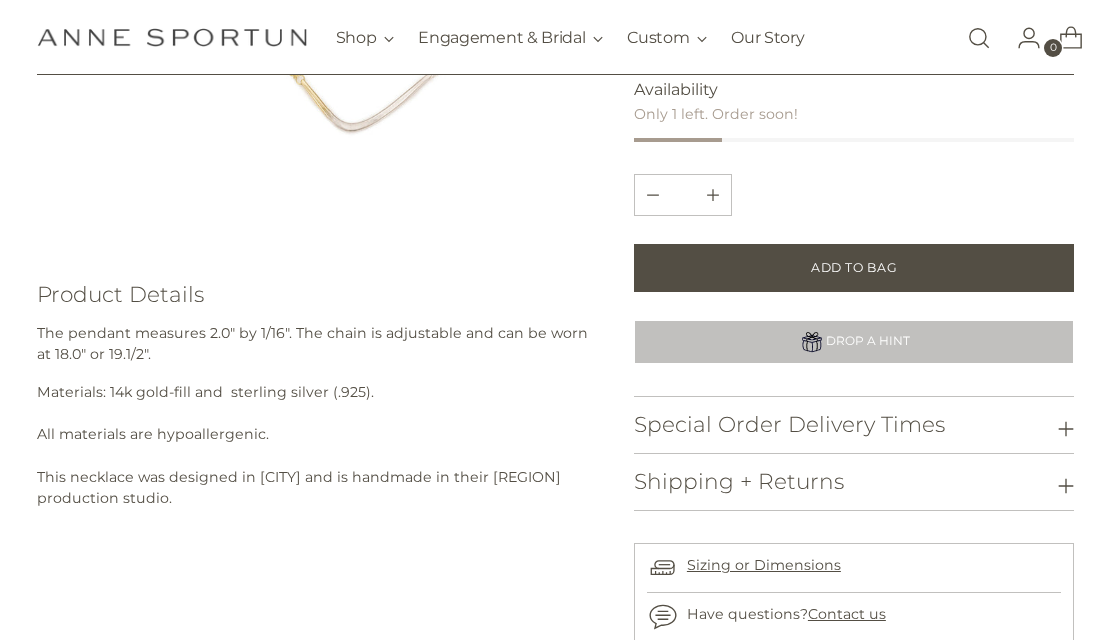 scroll, scrollTop: 0, scrollLeft: 0, axis: both 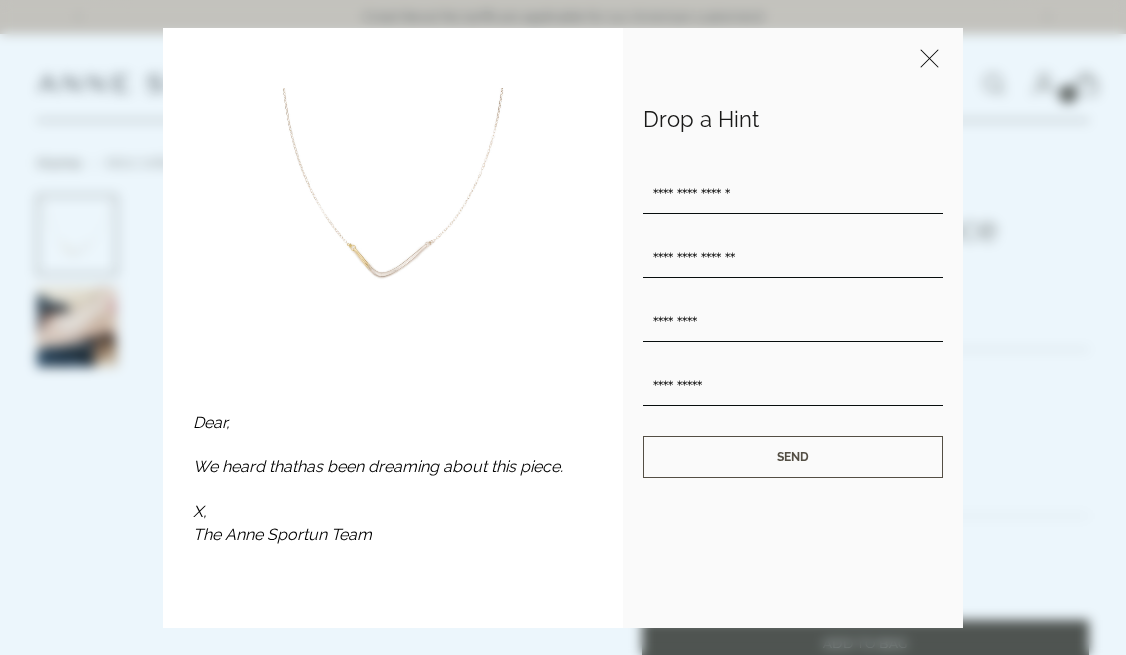 click at bounding box center [793, 194] 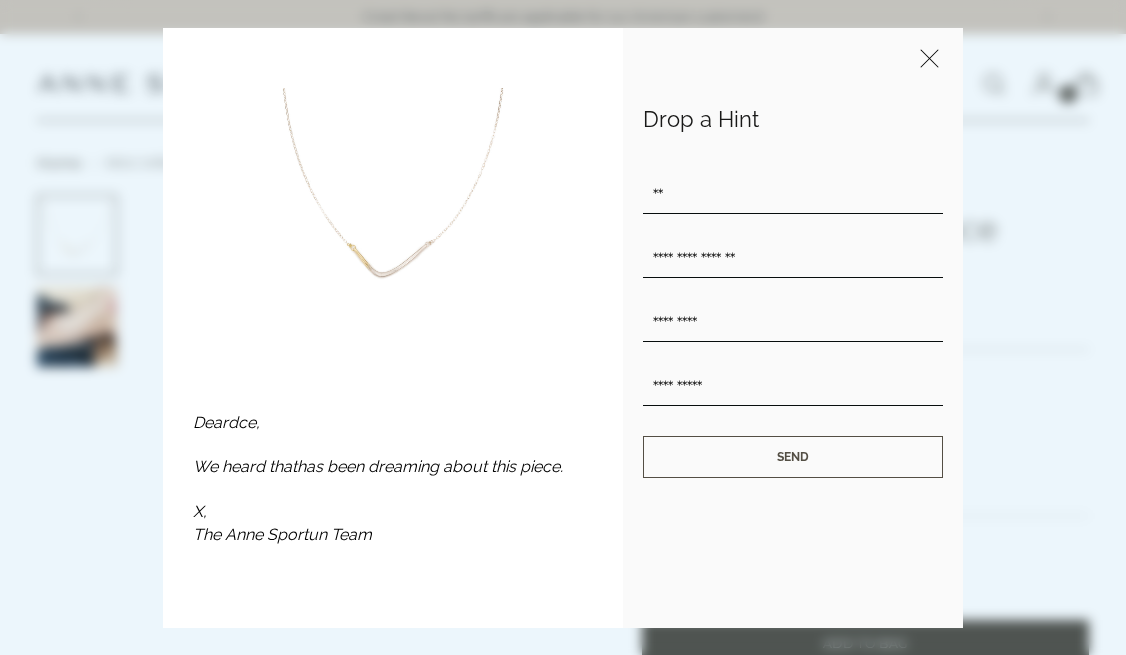 type on "*" 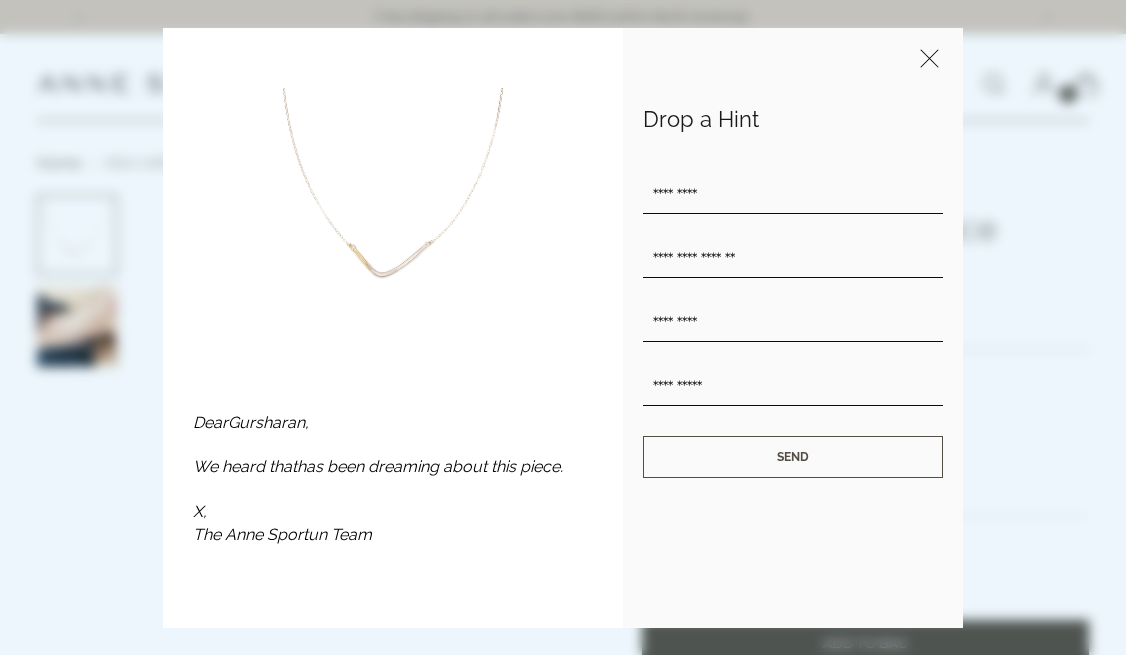 type on "*********" 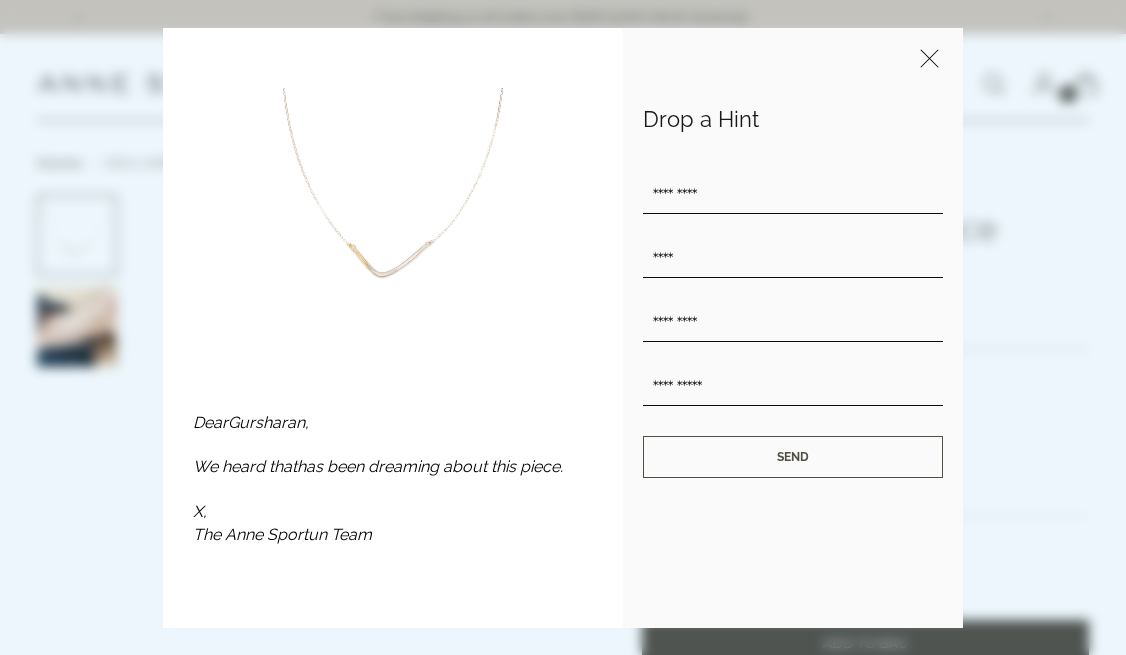 type on "****" 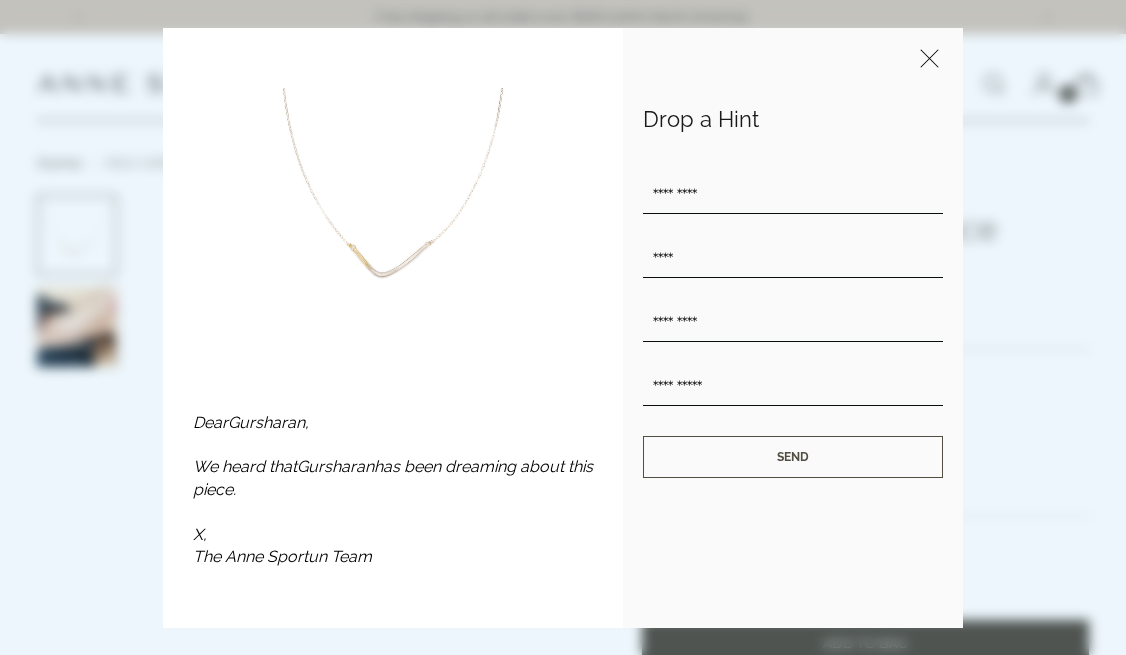 type on "*********" 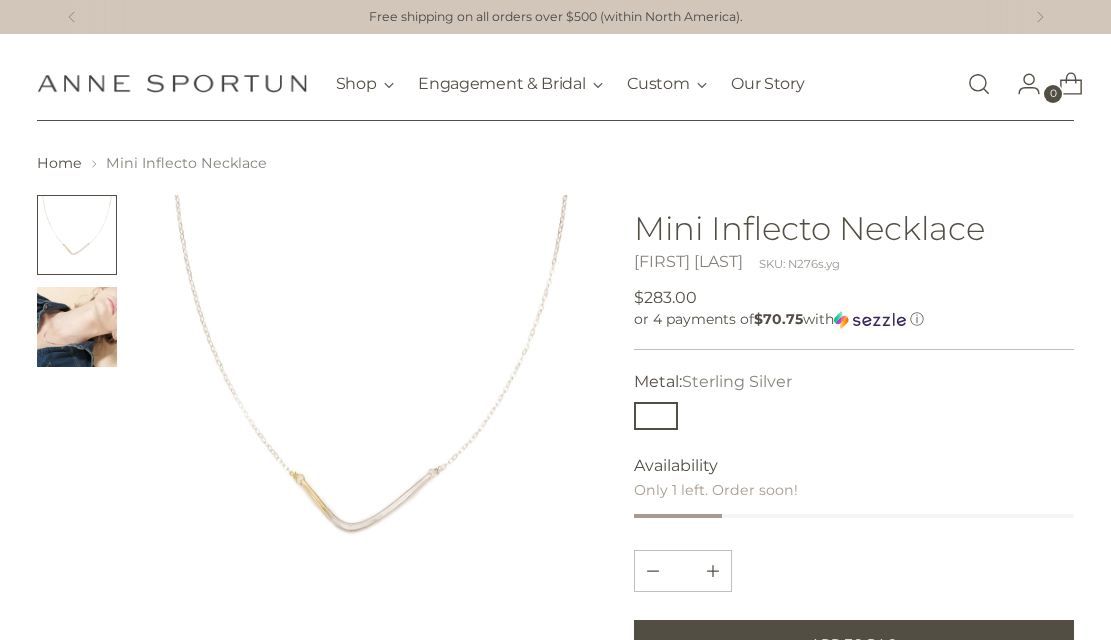 click at bounding box center [371, 421] 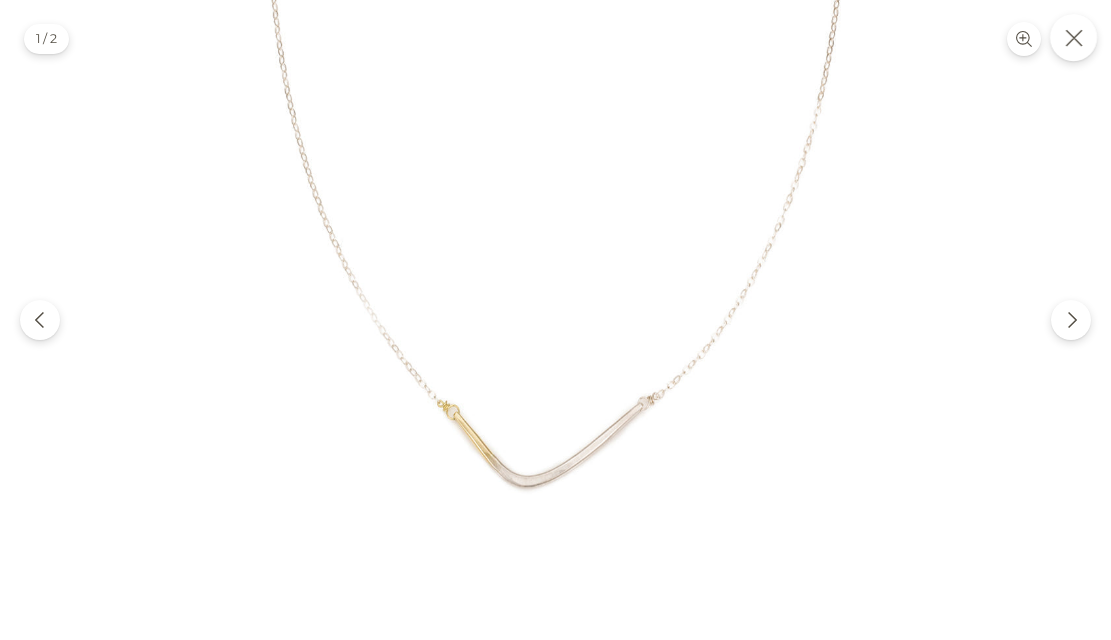 click at bounding box center (1073, 37) 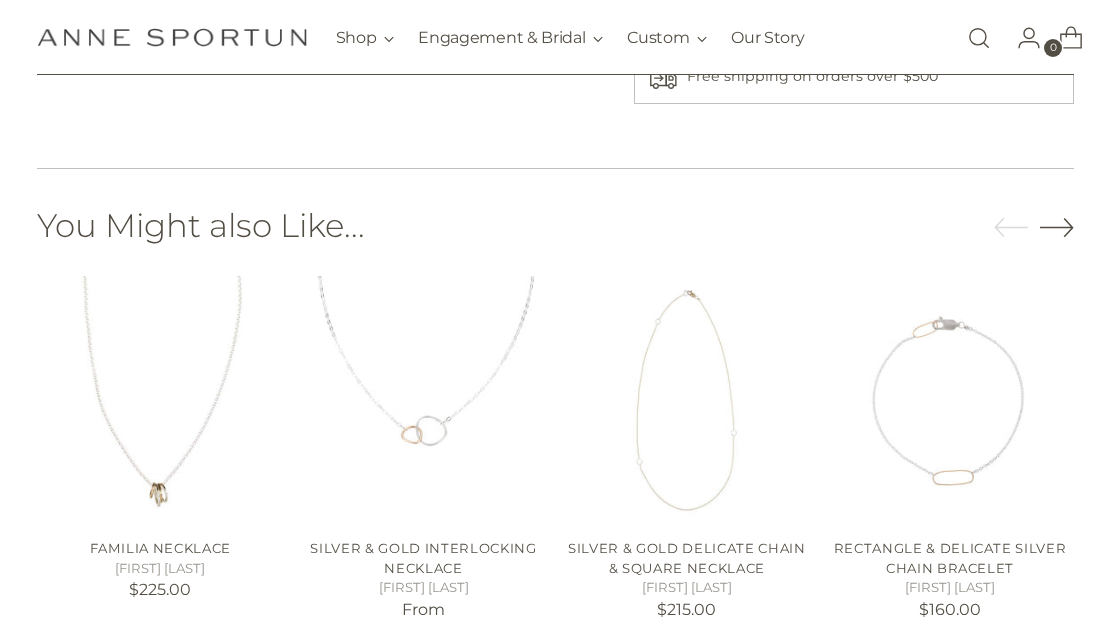 scroll, scrollTop: 1000, scrollLeft: 0, axis: vertical 